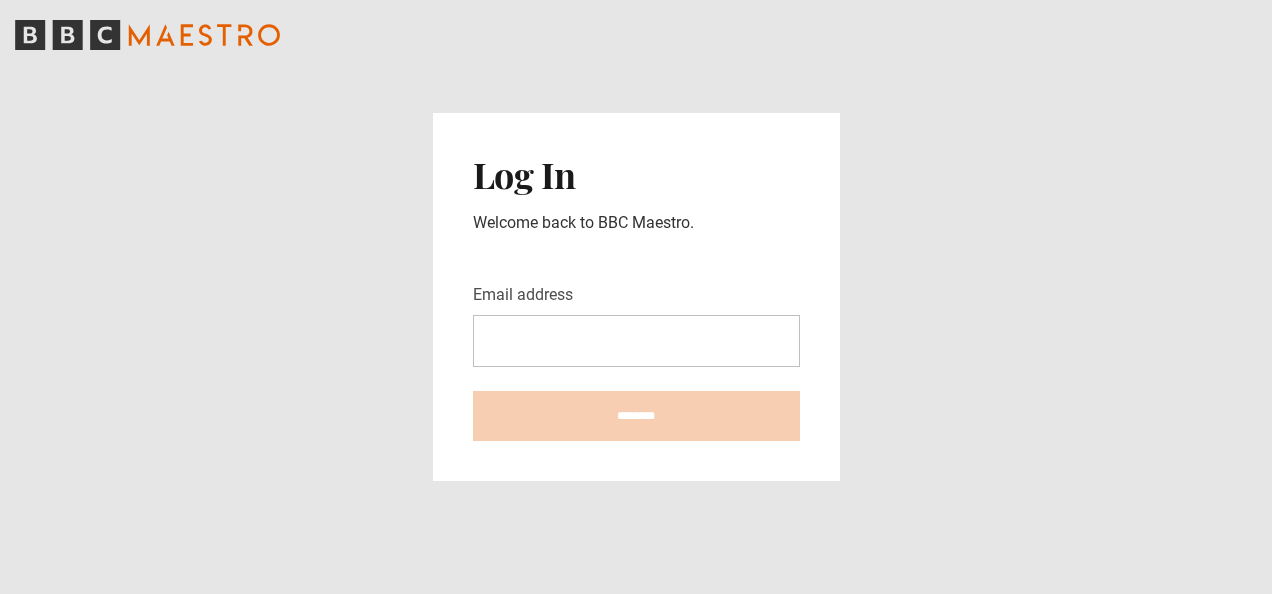 scroll, scrollTop: 0, scrollLeft: 0, axis: both 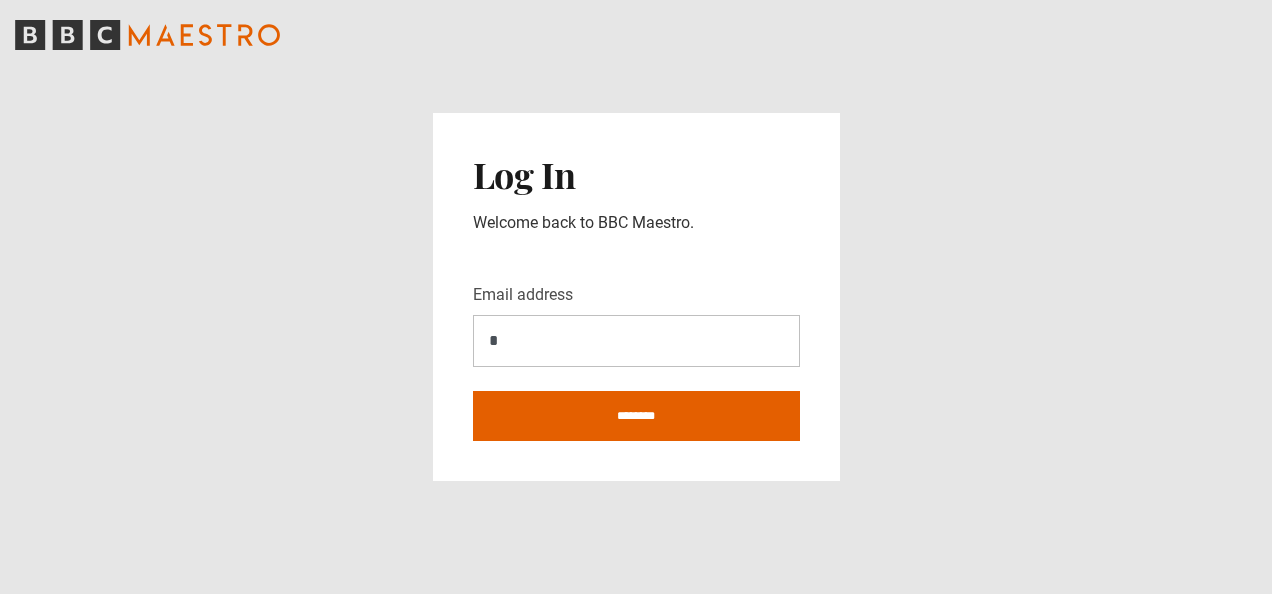 type on "**********" 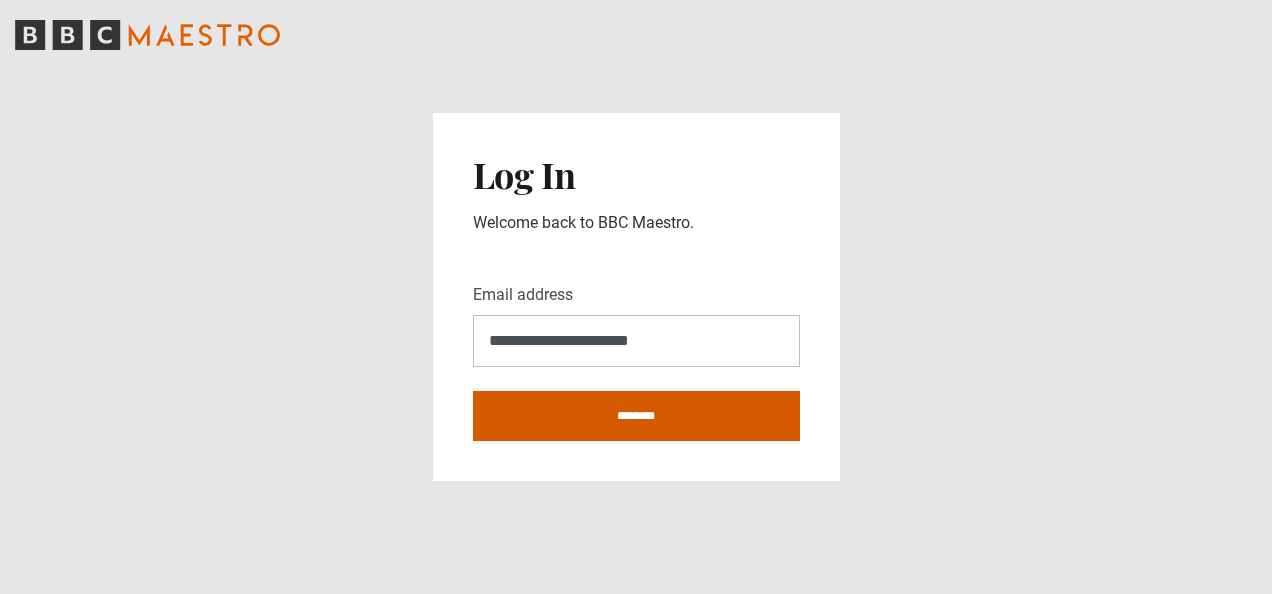 click on "********" at bounding box center [636, 416] 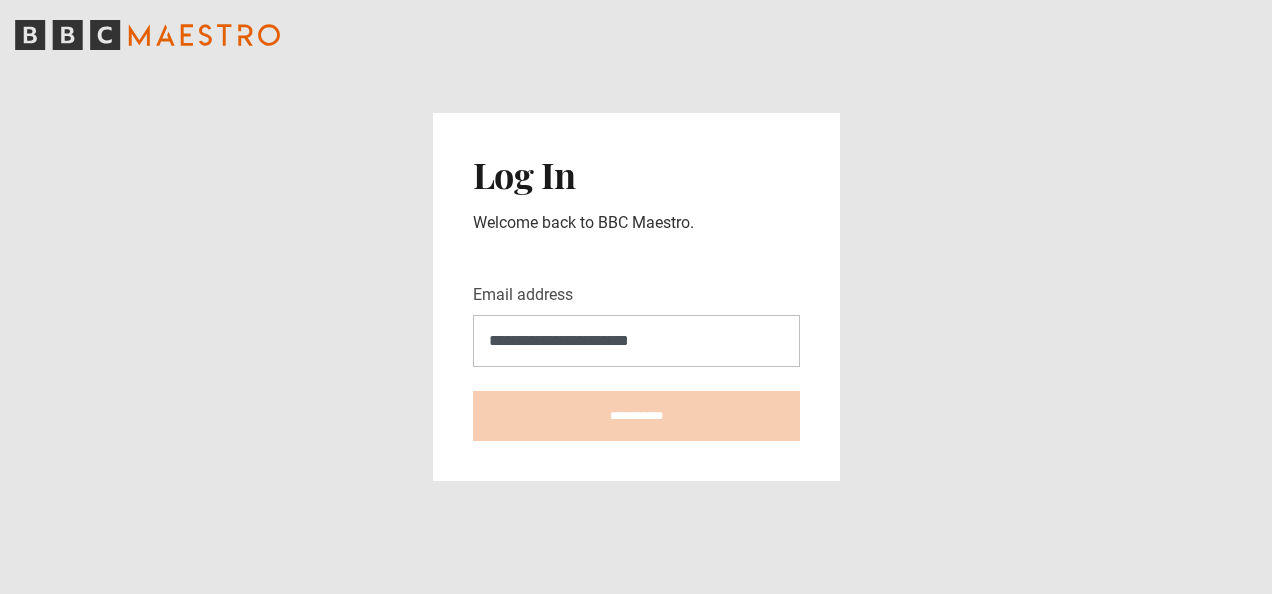 type on "**********" 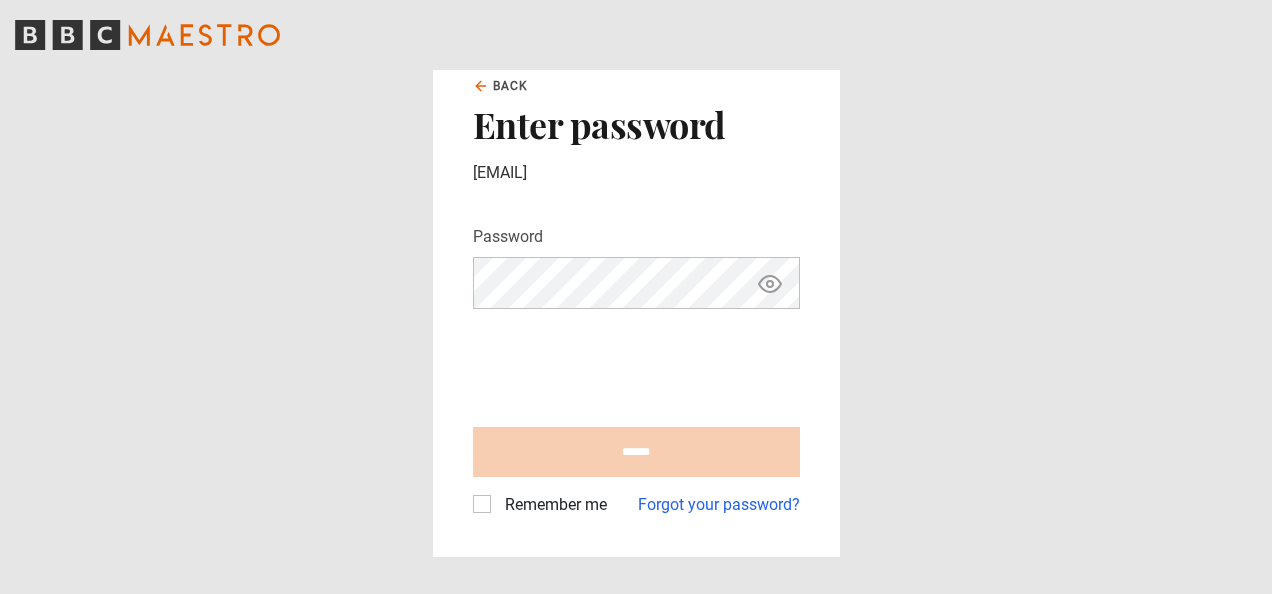 scroll, scrollTop: 0, scrollLeft: 0, axis: both 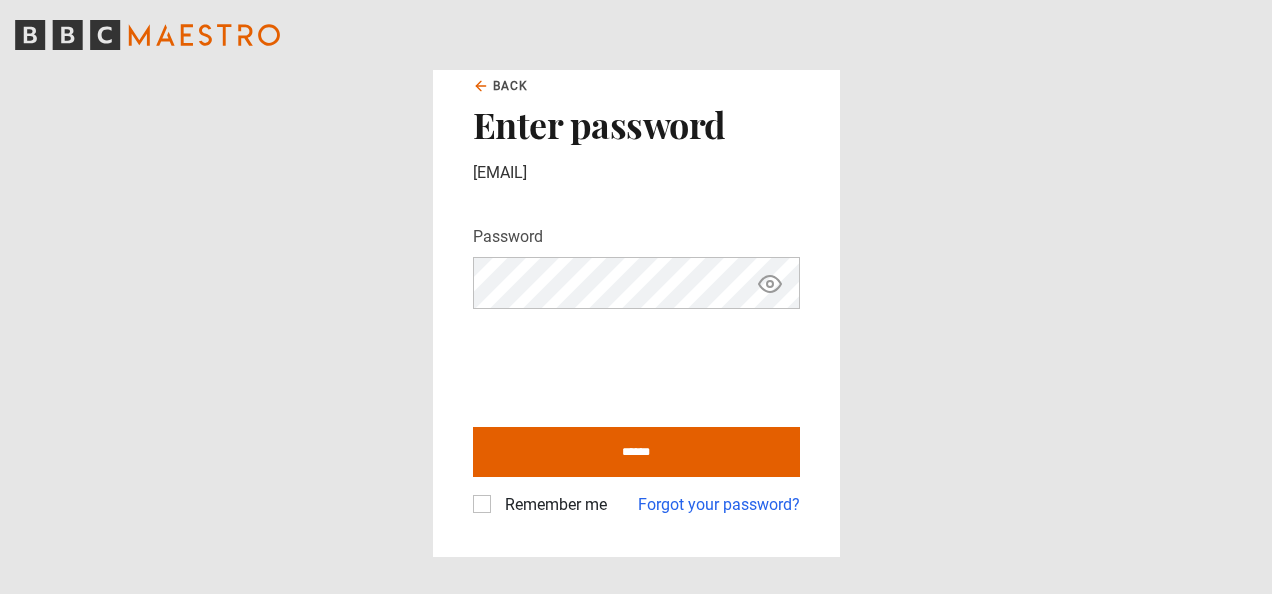 click 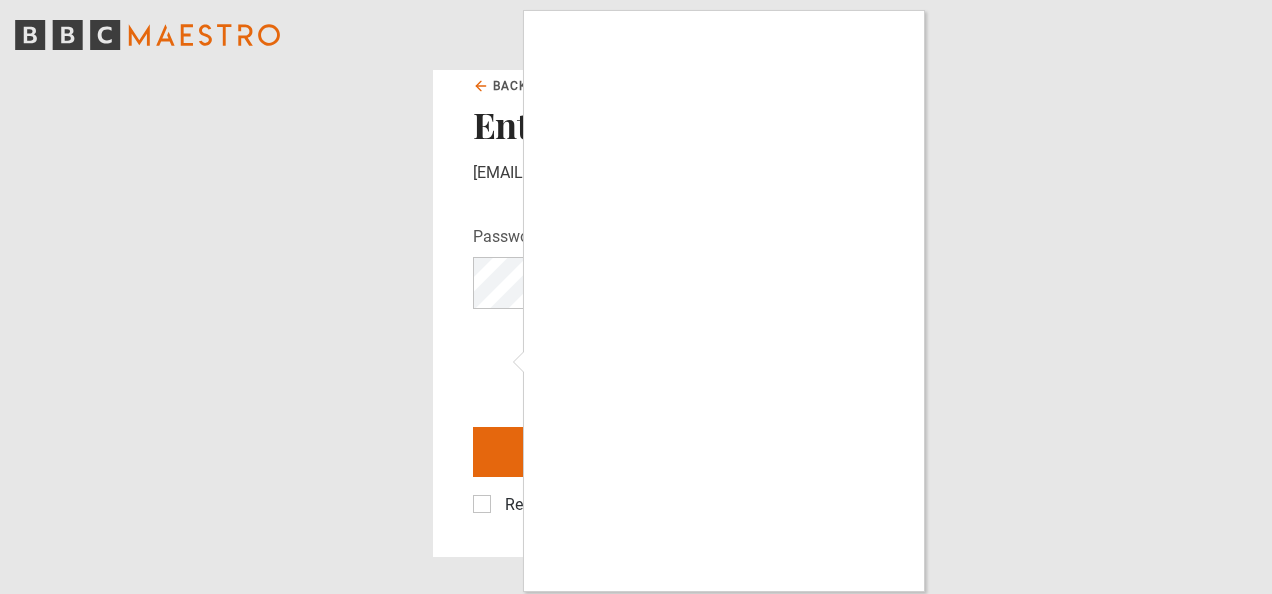 scroll, scrollTop: 7, scrollLeft: 0, axis: vertical 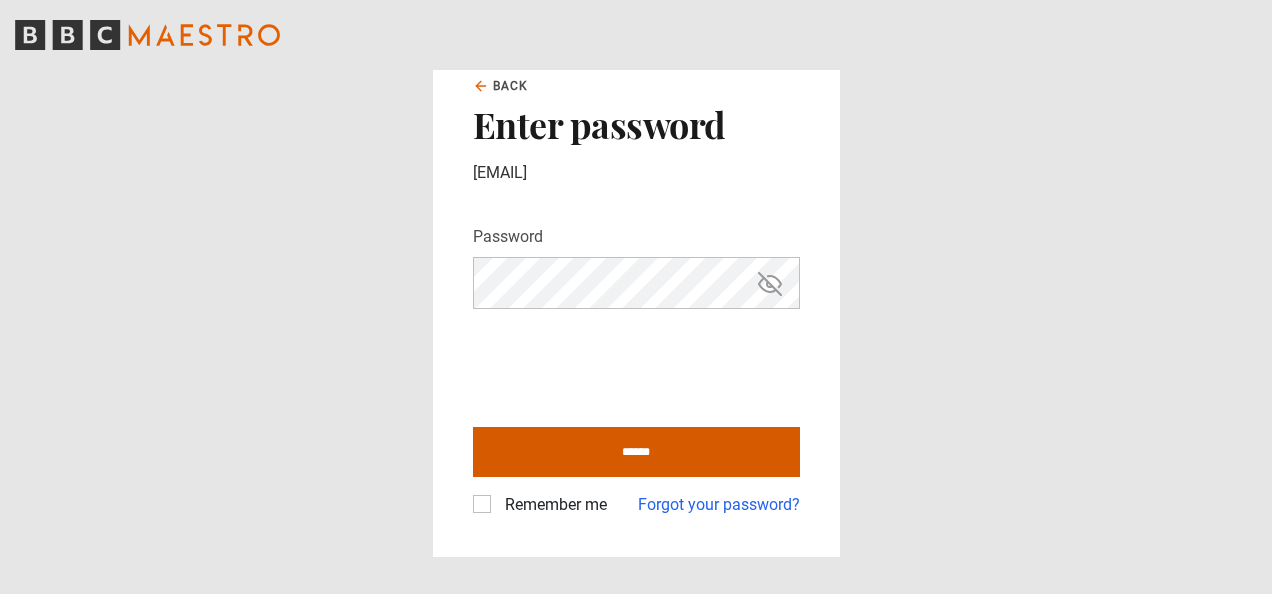 click on "******" at bounding box center [636, 452] 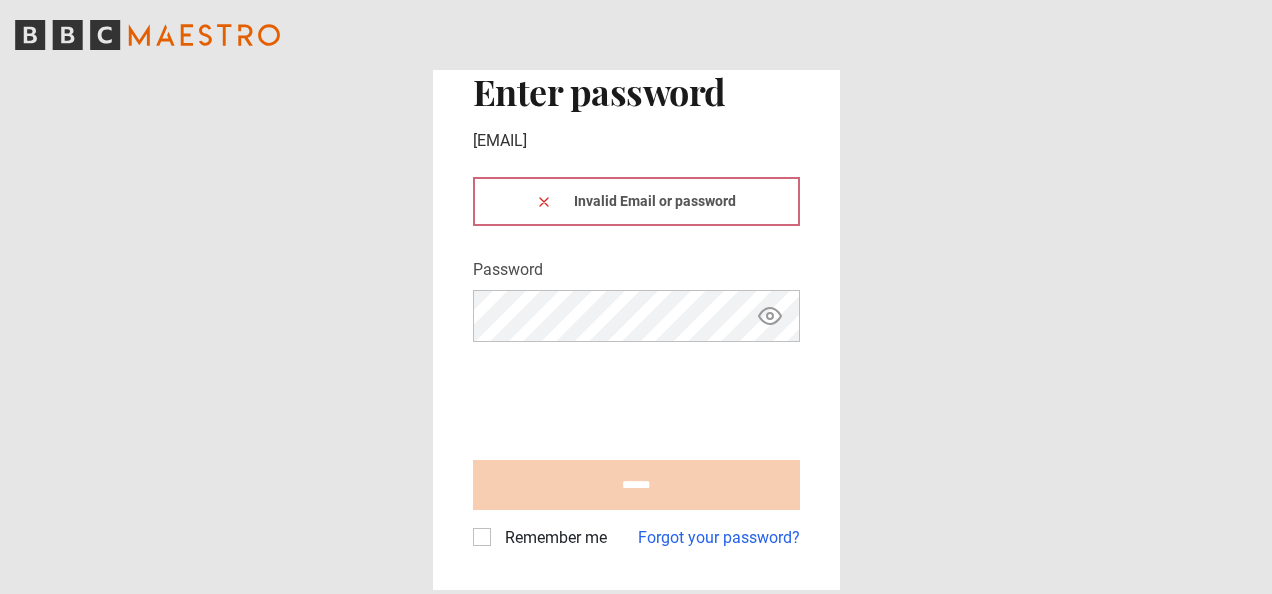 scroll, scrollTop: 0, scrollLeft: 0, axis: both 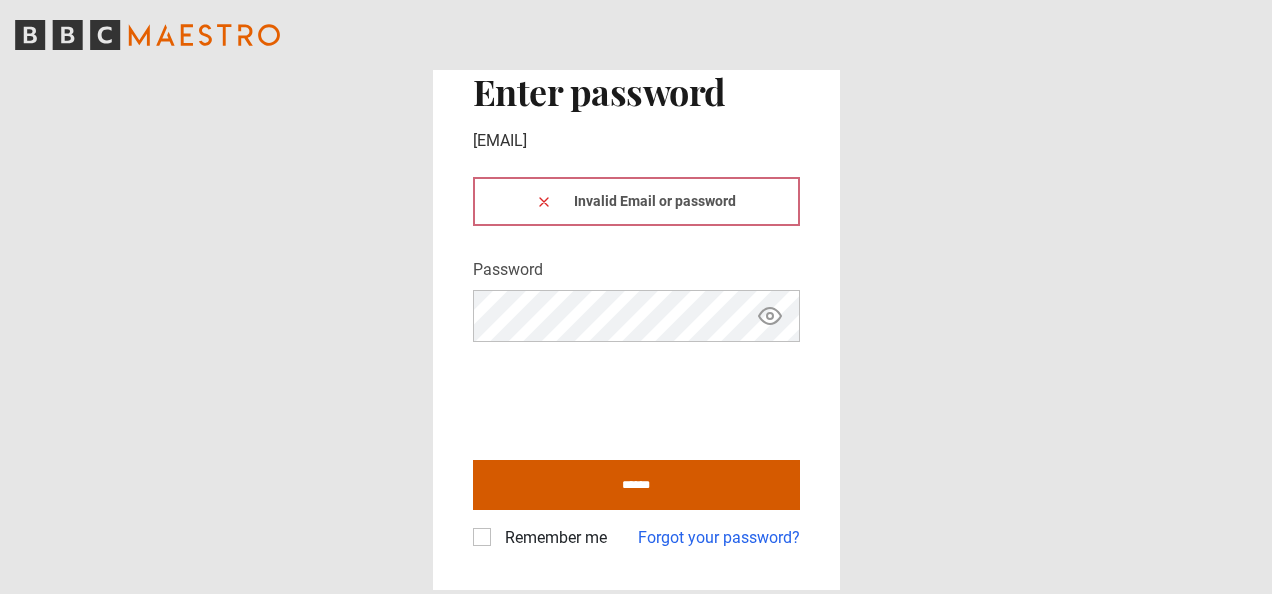 click on "******" at bounding box center (636, 485) 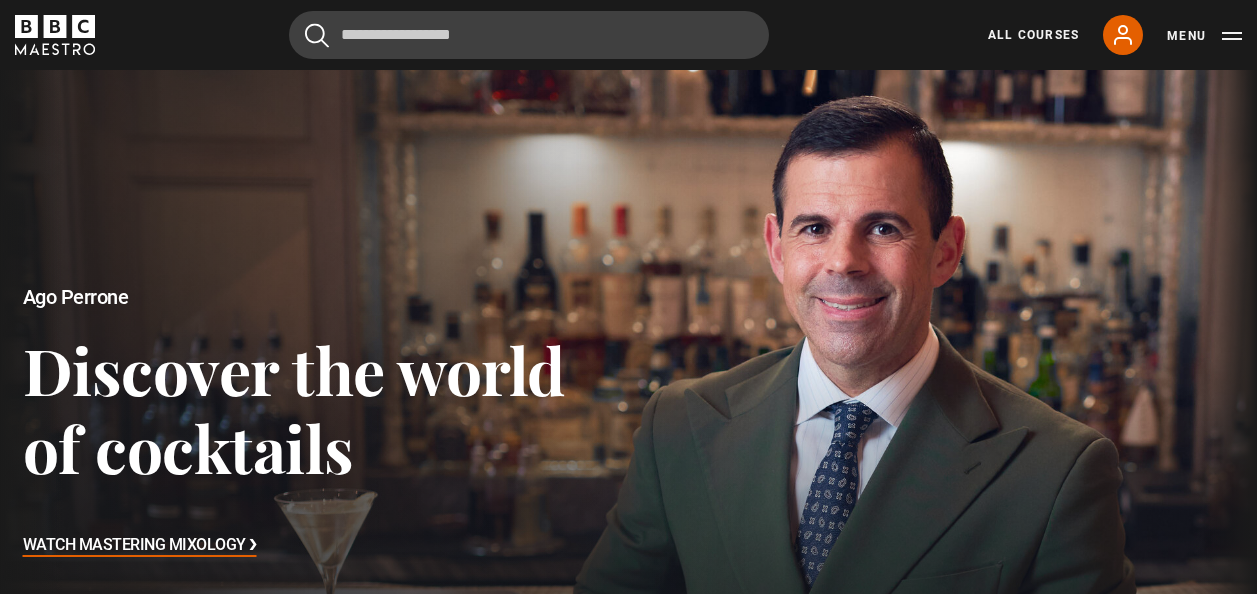 scroll, scrollTop: 0, scrollLeft: 0, axis: both 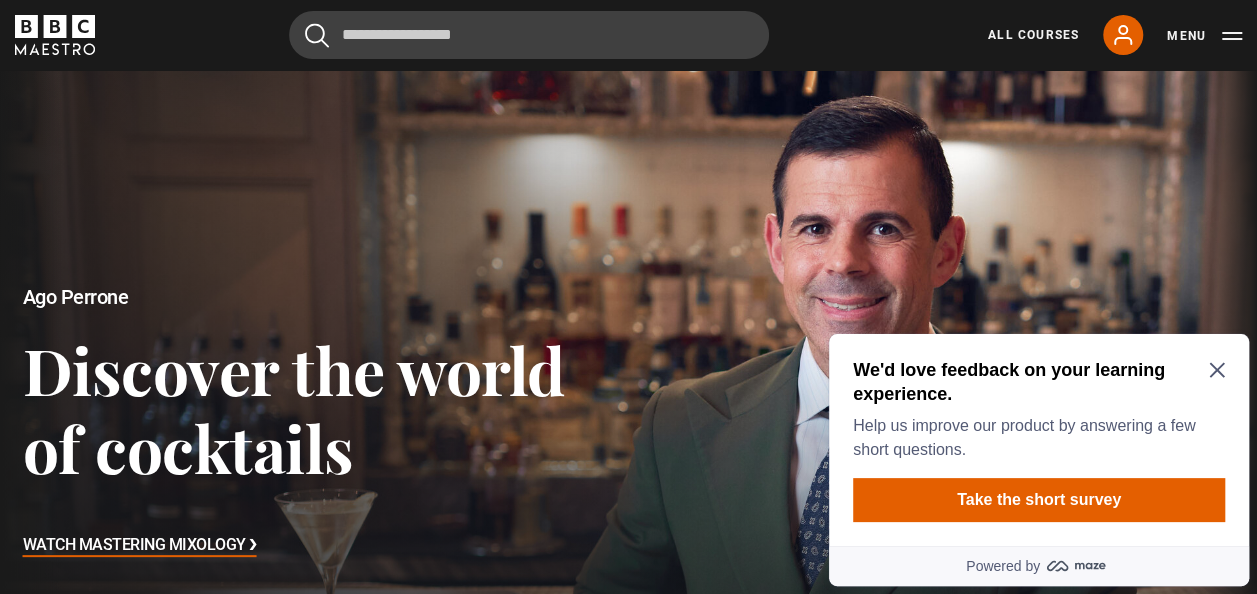 click 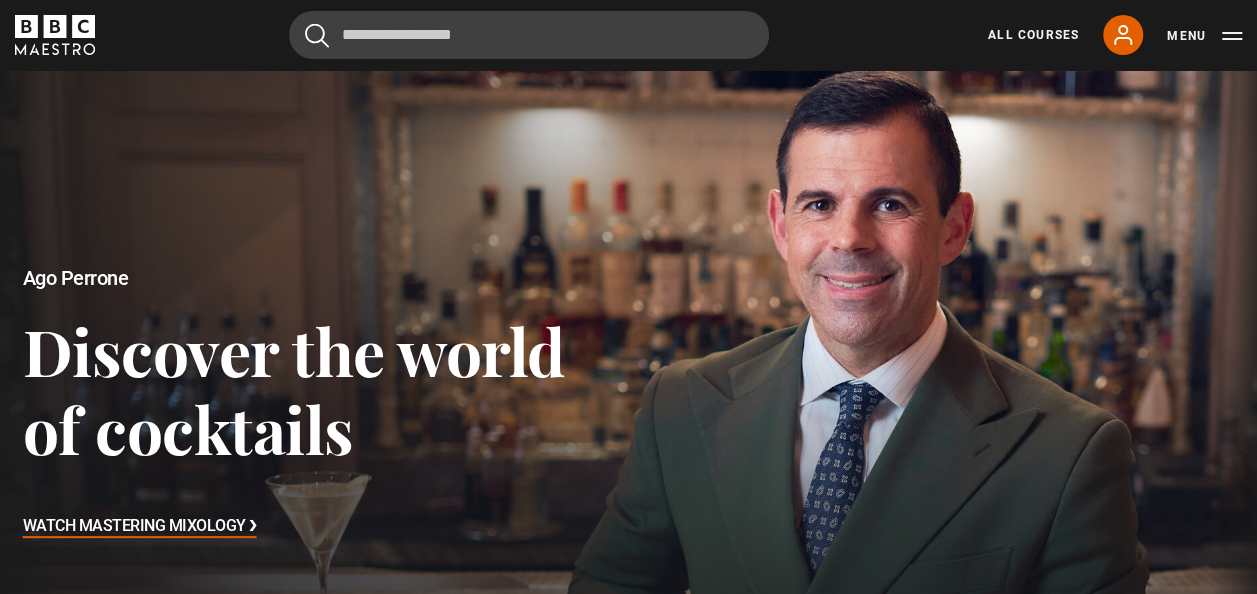 scroll, scrollTop: 0, scrollLeft: 0, axis: both 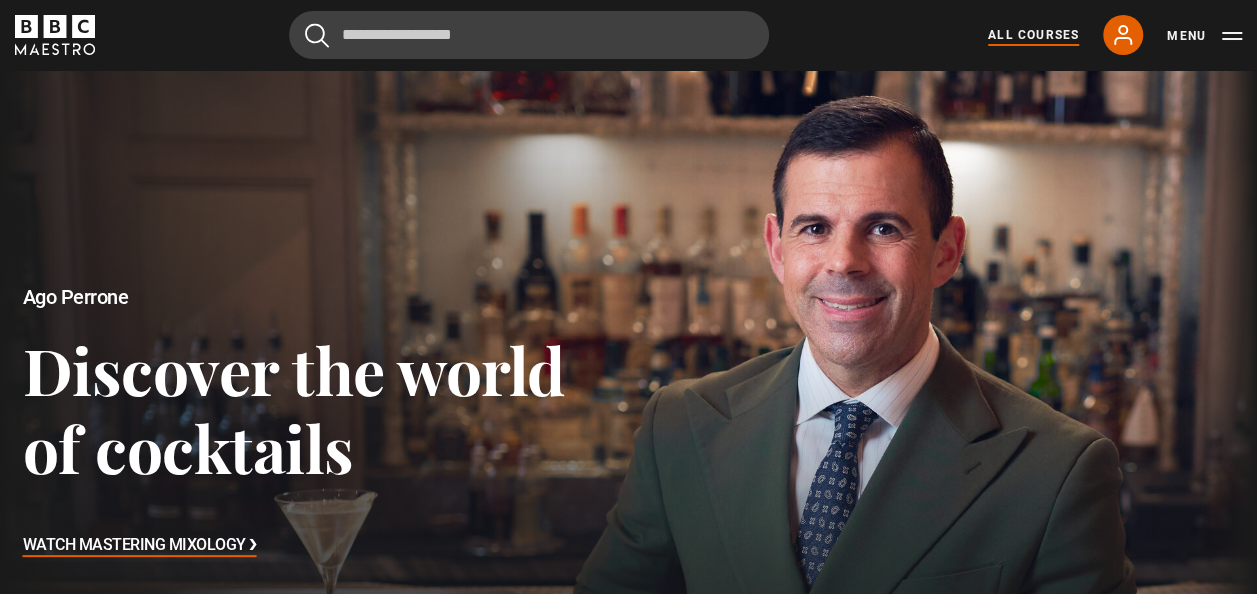 click on "All Courses" at bounding box center (1033, 35) 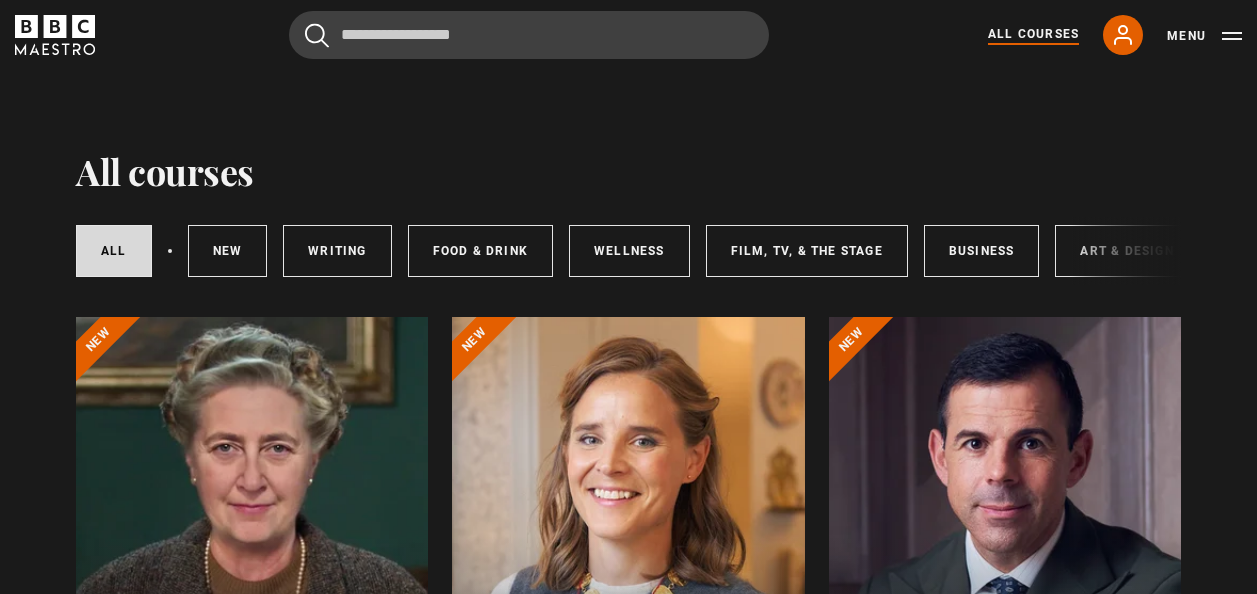 scroll, scrollTop: 0, scrollLeft: 0, axis: both 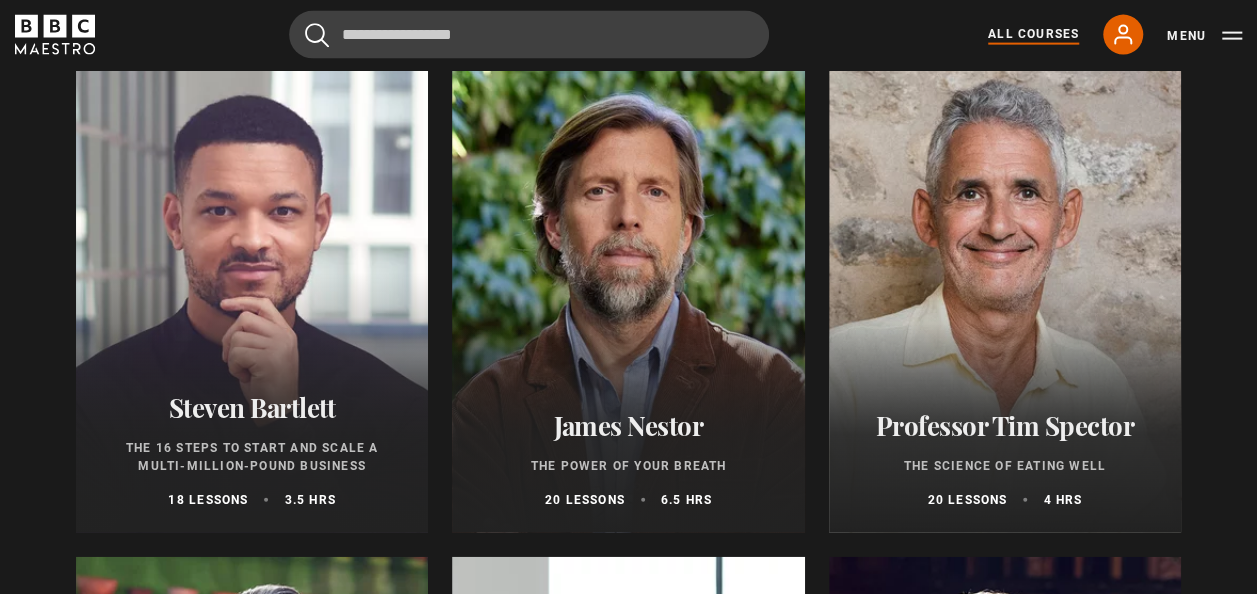 click on "James Nestor" at bounding box center (628, 425) 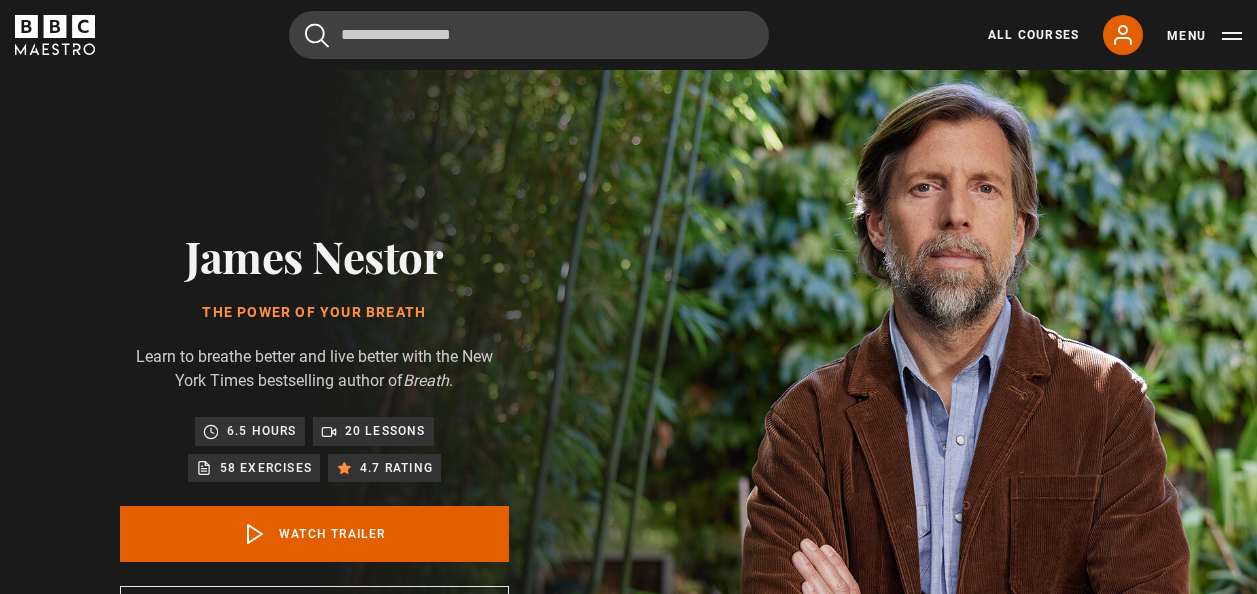scroll, scrollTop: 0, scrollLeft: 0, axis: both 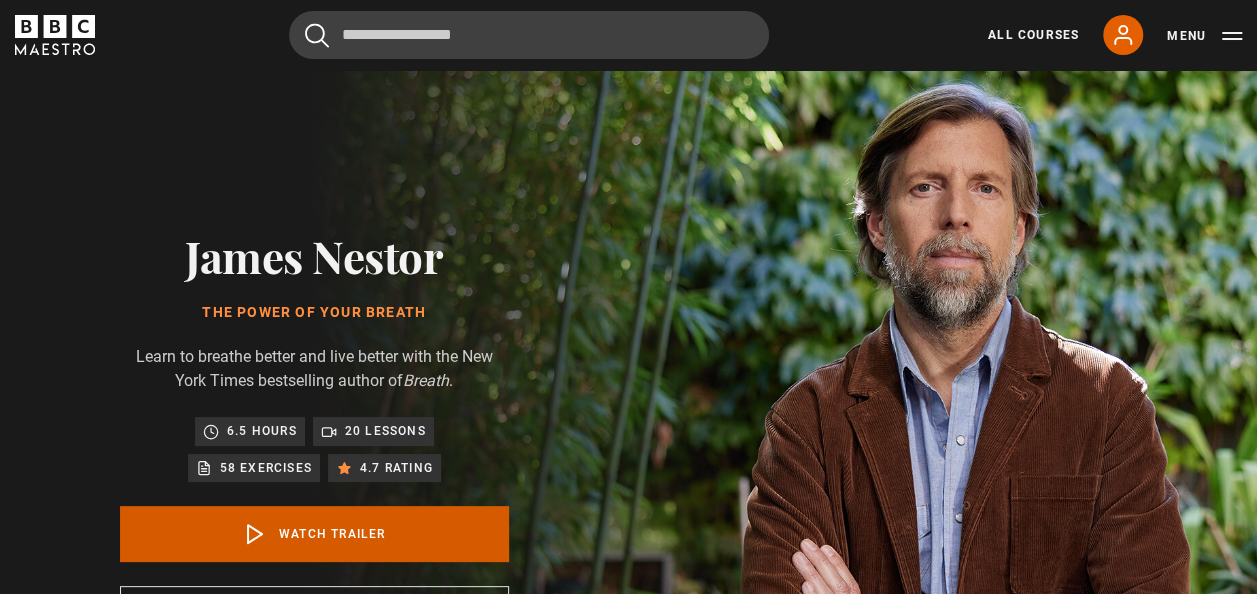 click on "Watch Trailer" at bounding box center (314, 534) 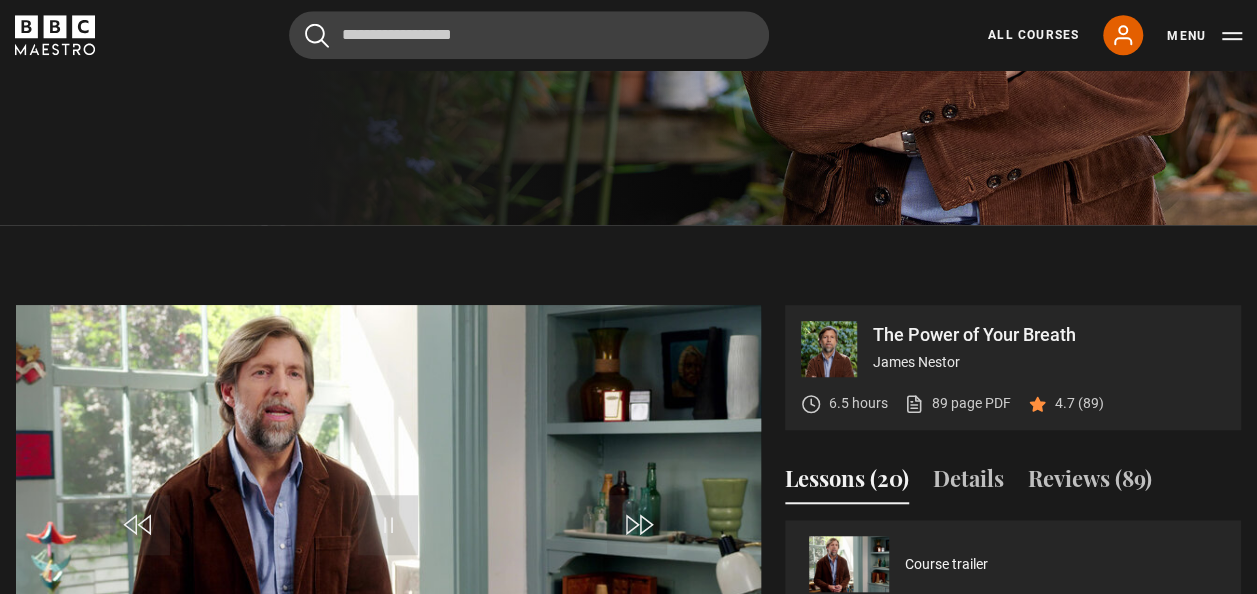 scroll, scrollTop: 903, scrollLeft: 0, axis: vertical 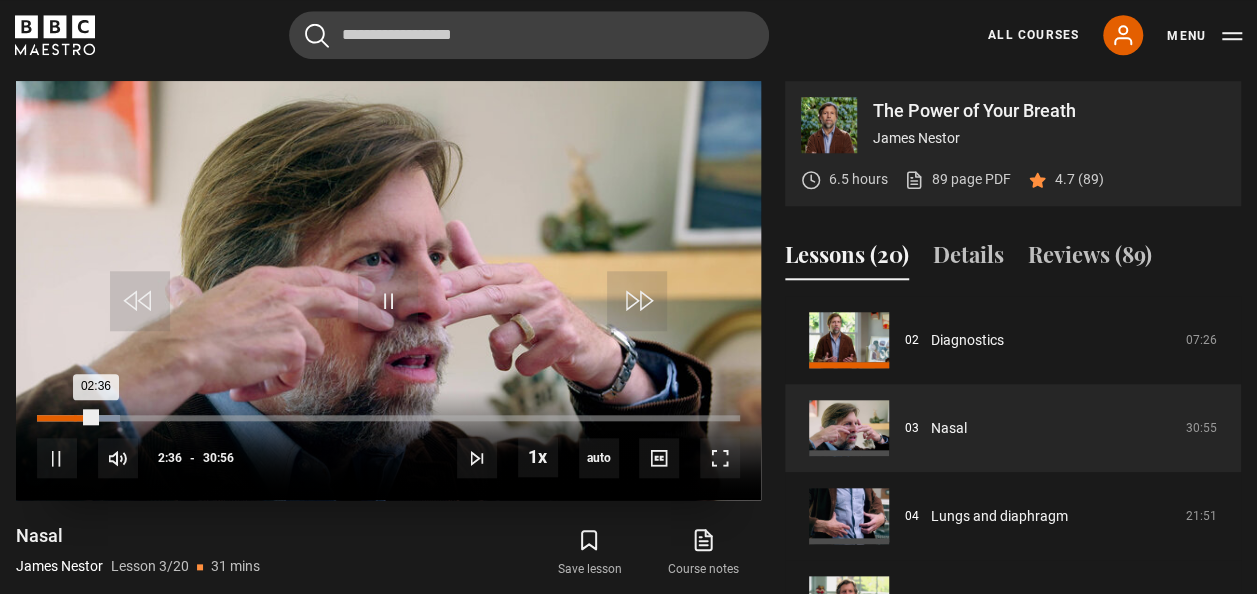 click on "01:37" at bounding box center [75, 418] 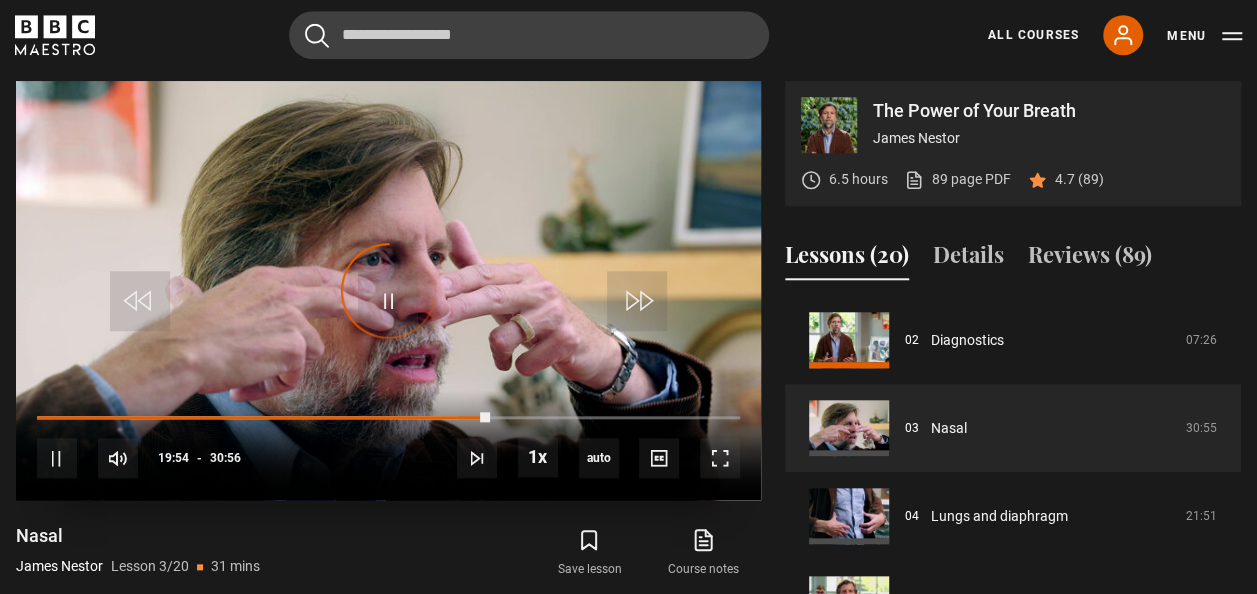 click on "Video Player is loading." at bounding box center [389, 291] 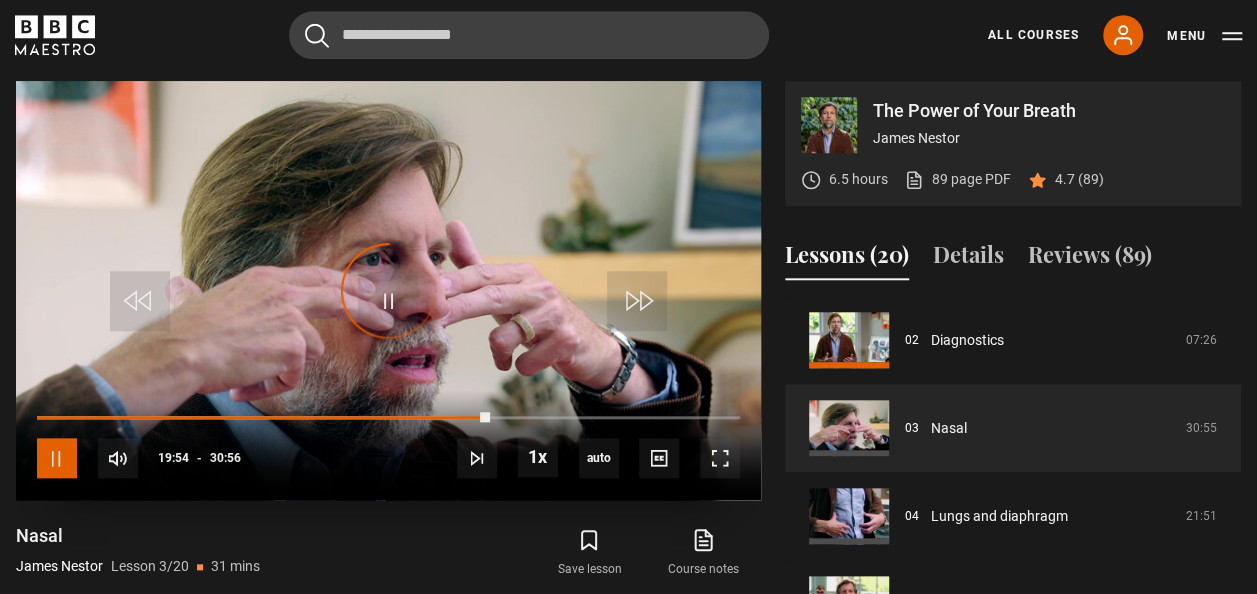 click at bounding box center [57, 458] 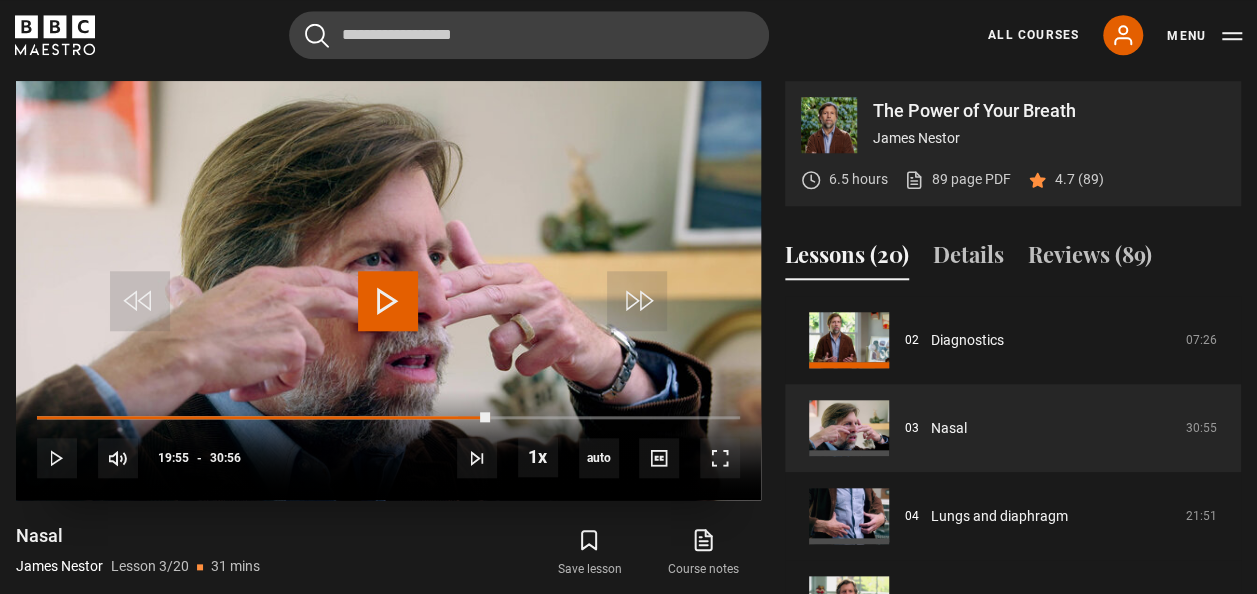 click at bounding box center (388, 301) 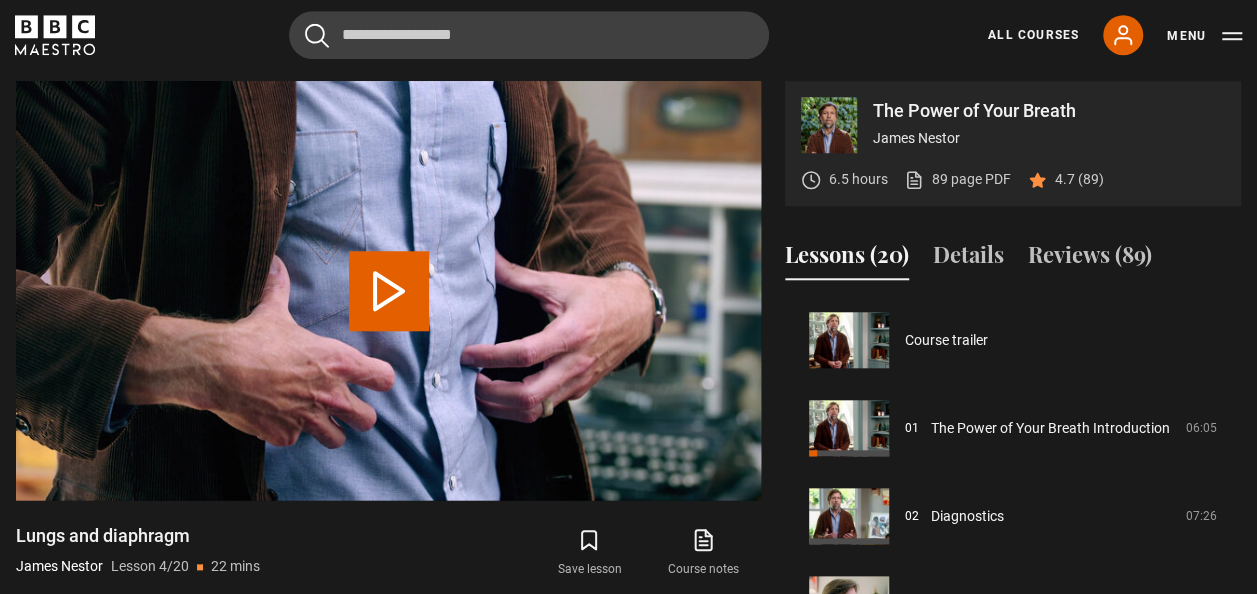 click on "Play Lesson Lungs and diaphragm" at bounding box center [389, 291] 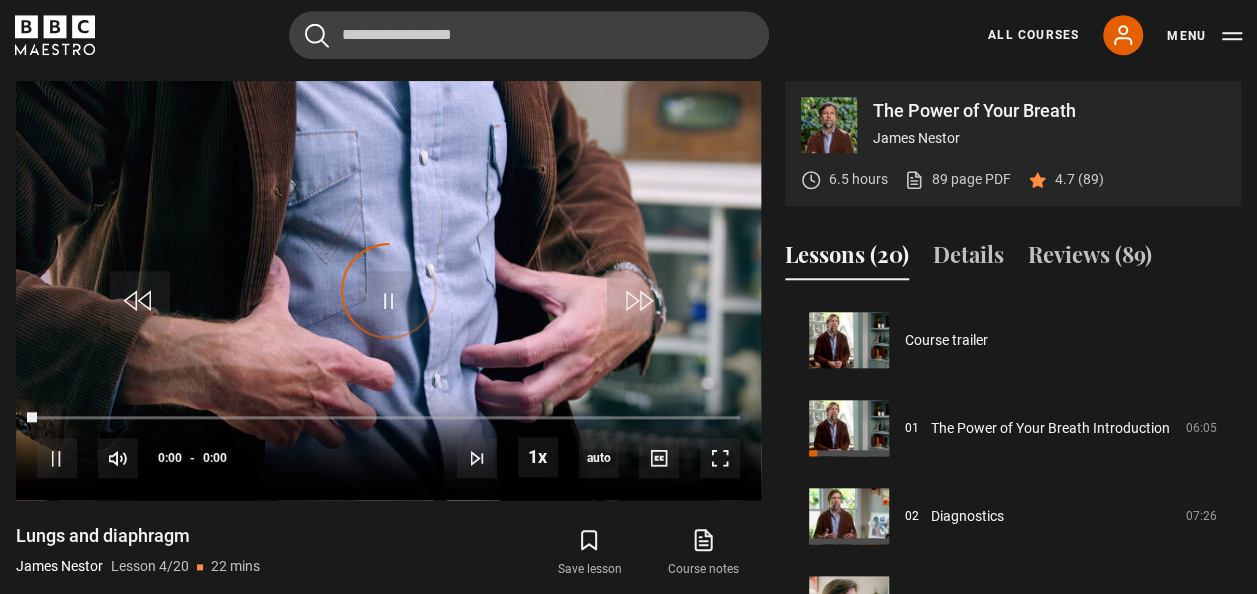 scroll, scrollTop: 264, scrollLeft: 0, axis: vertical 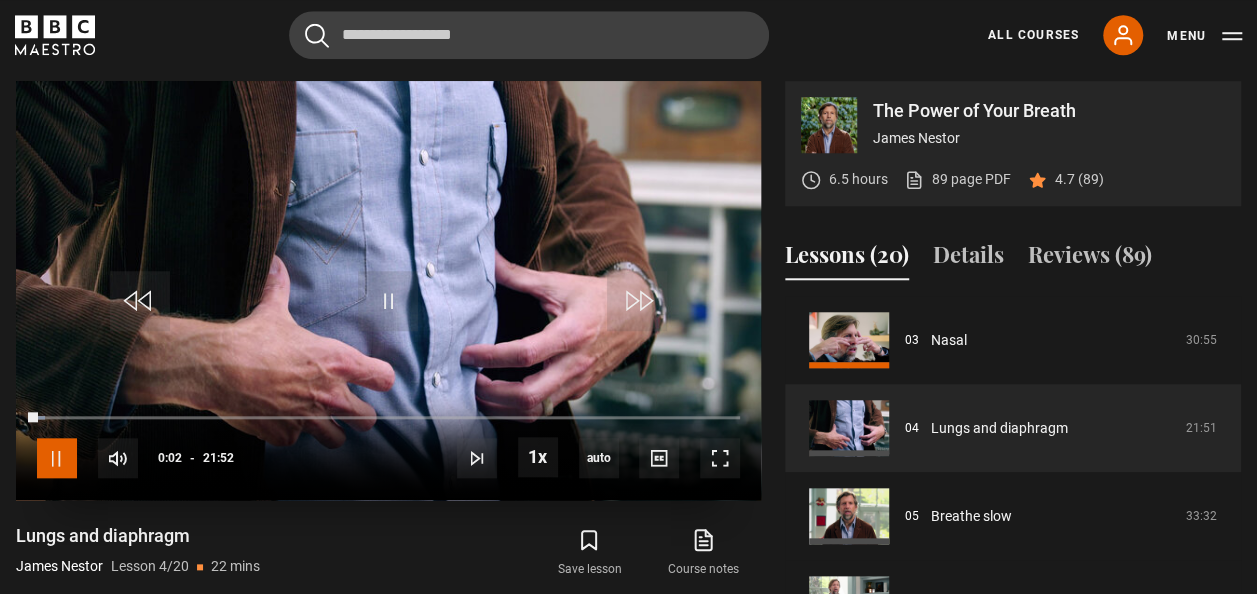 click at bounding box center [57, 458] 